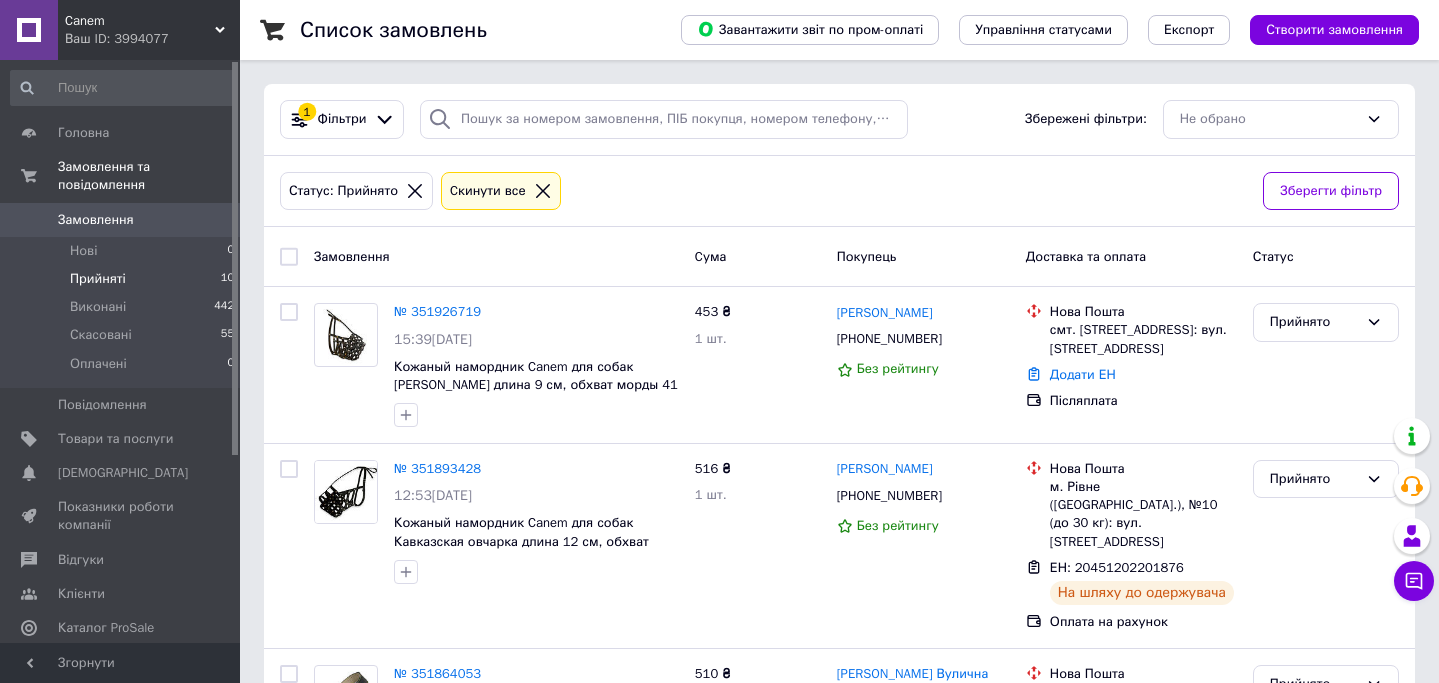 scroll, scrollTop: 0, scrollLeft: 0, axis: both 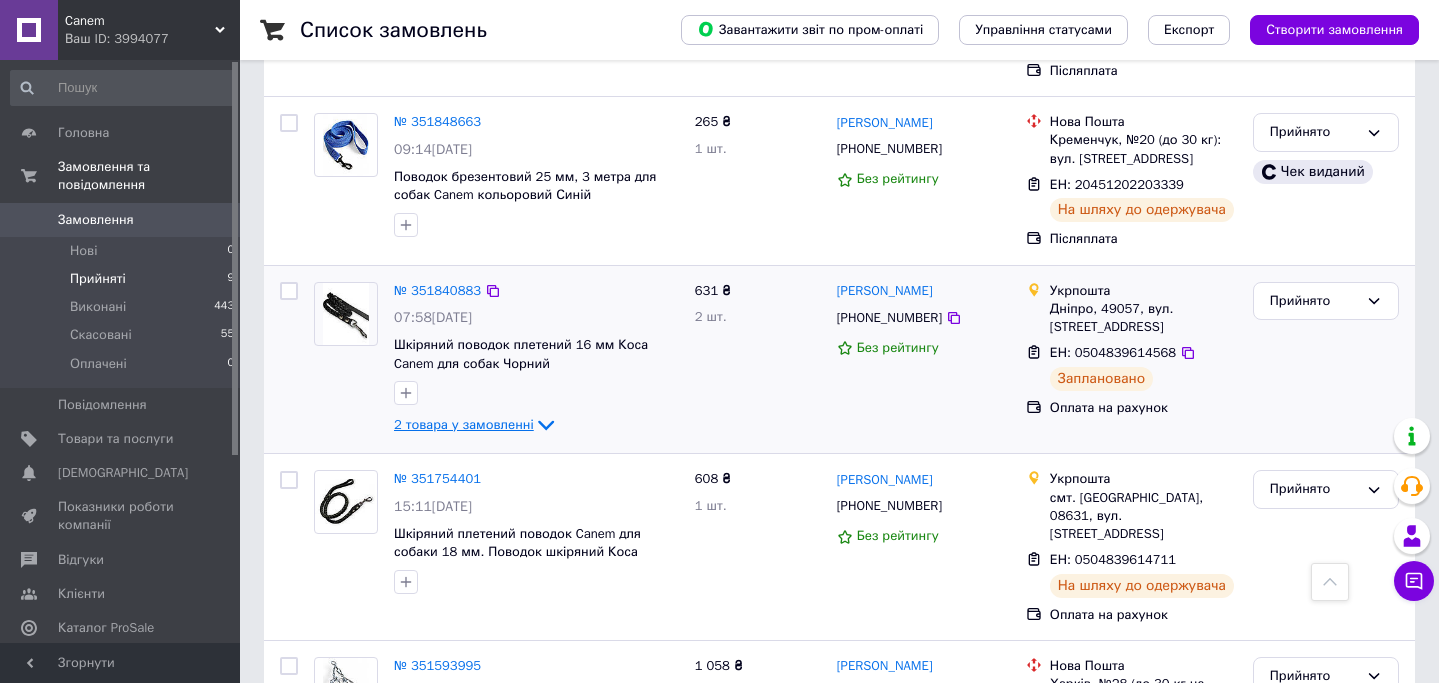 click on "2 товара у замовленні" at bounding box center [464, 424] 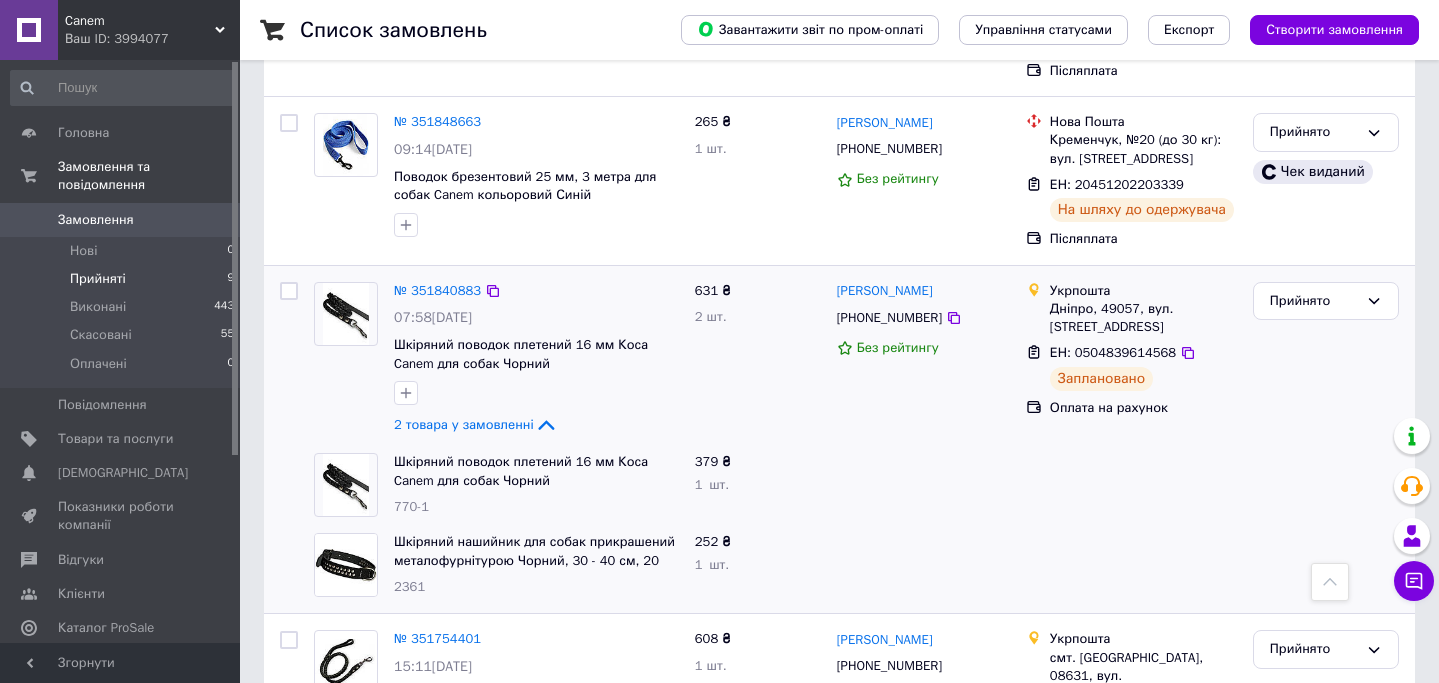 click on "2 шт." at bounding box center (711, 316) 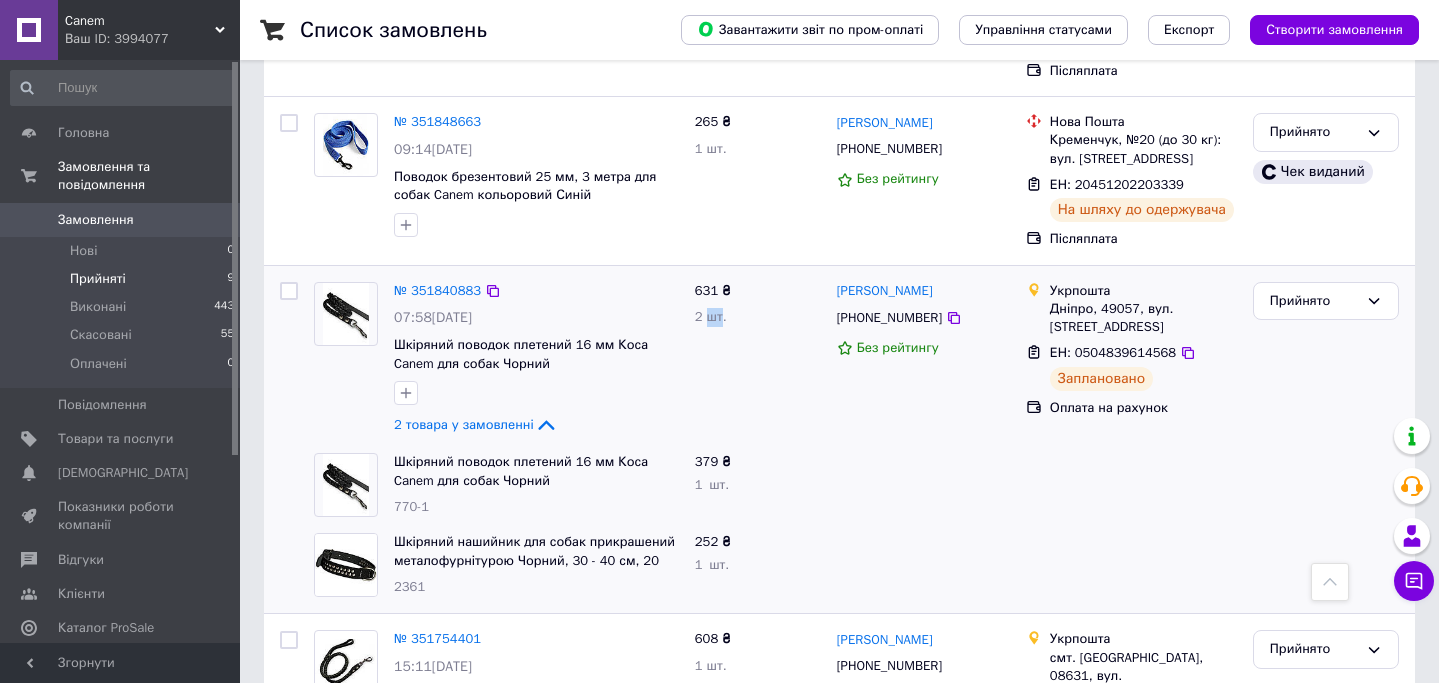 click on "2 шт." at bounding box center (711, 316) 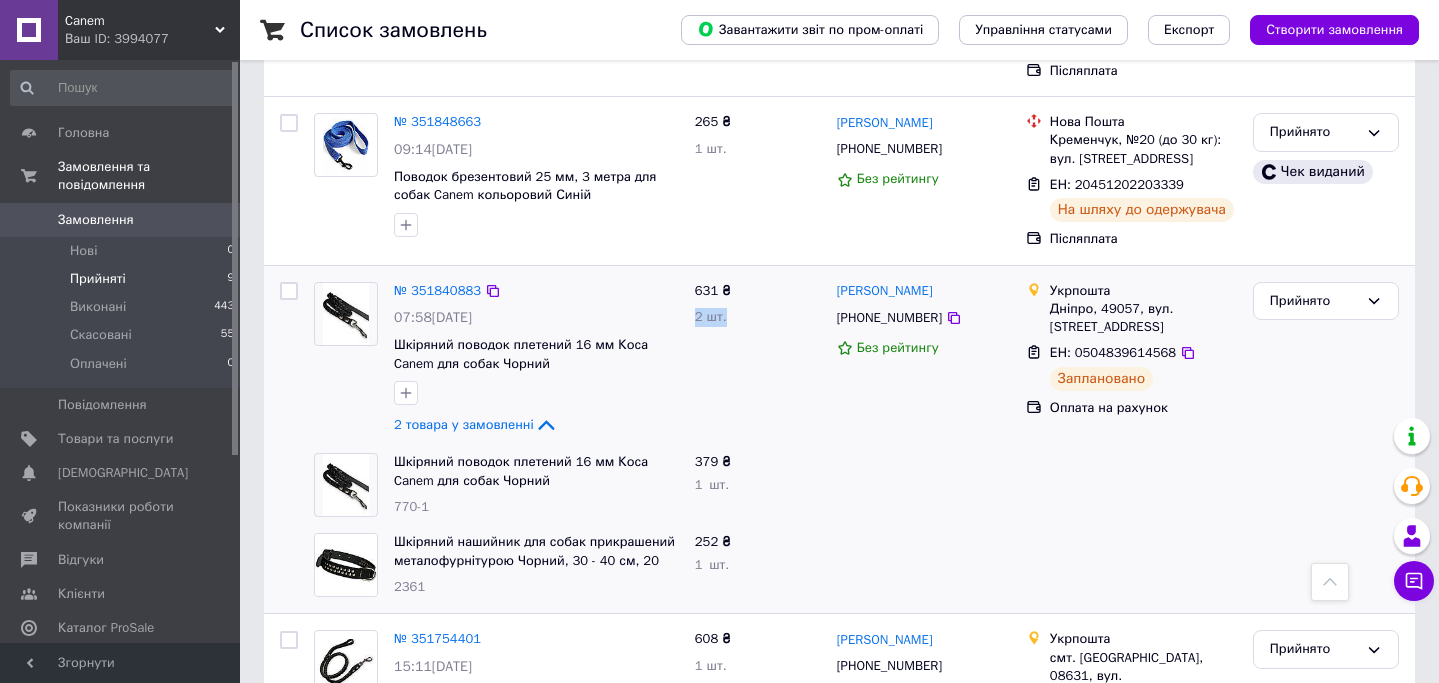 drag, startPoint x: 692, startPoint y: 297, endPoint x: 728, endPoint y: 302, distance: 36.345562 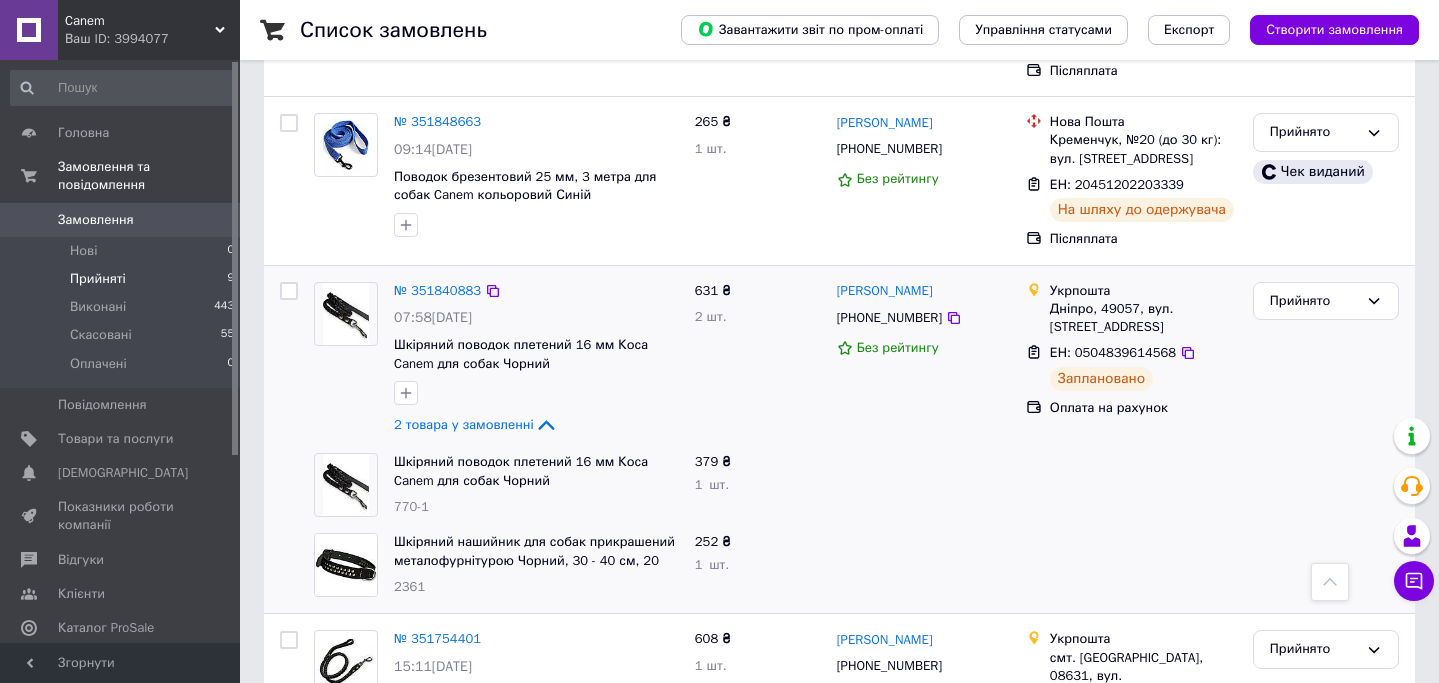 click on "631 ₴ 2 шт." at bounding box center [758, 360] 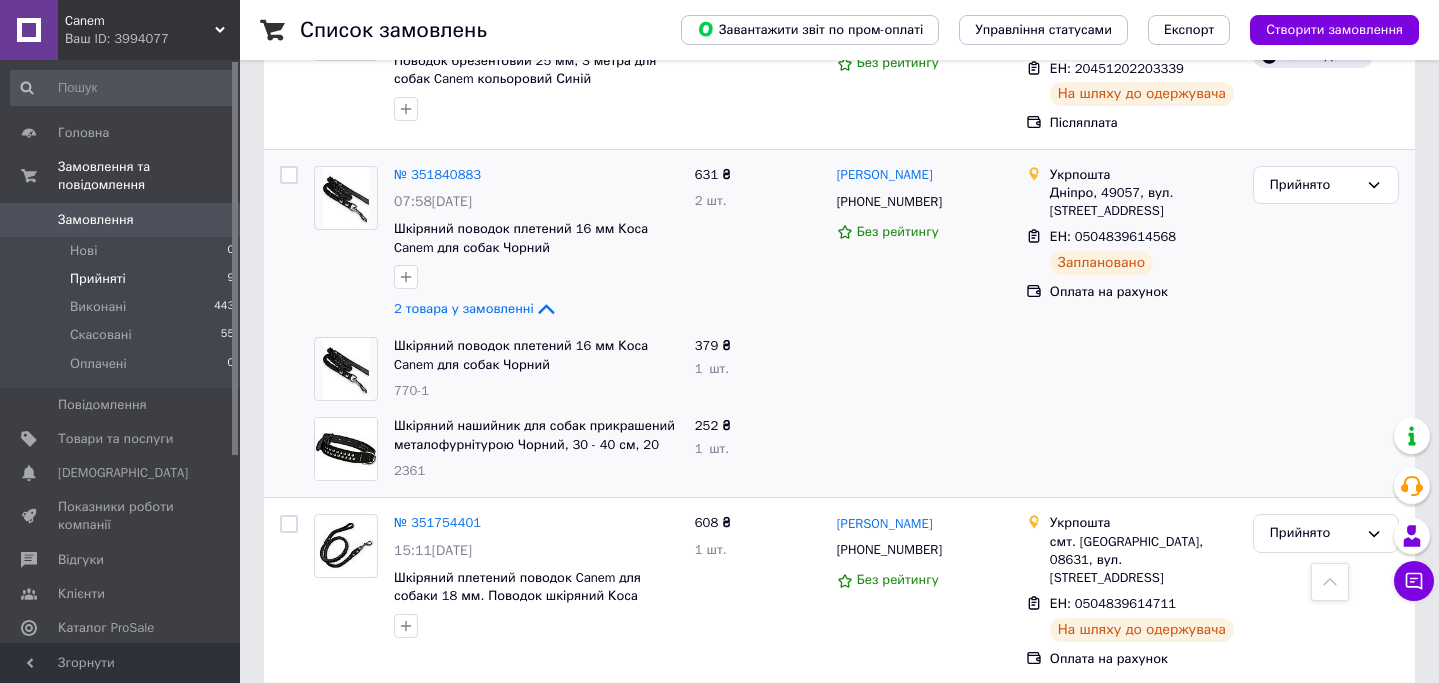 scroll, scrollTop: 876, scrollLeft: 0, axis: vertical 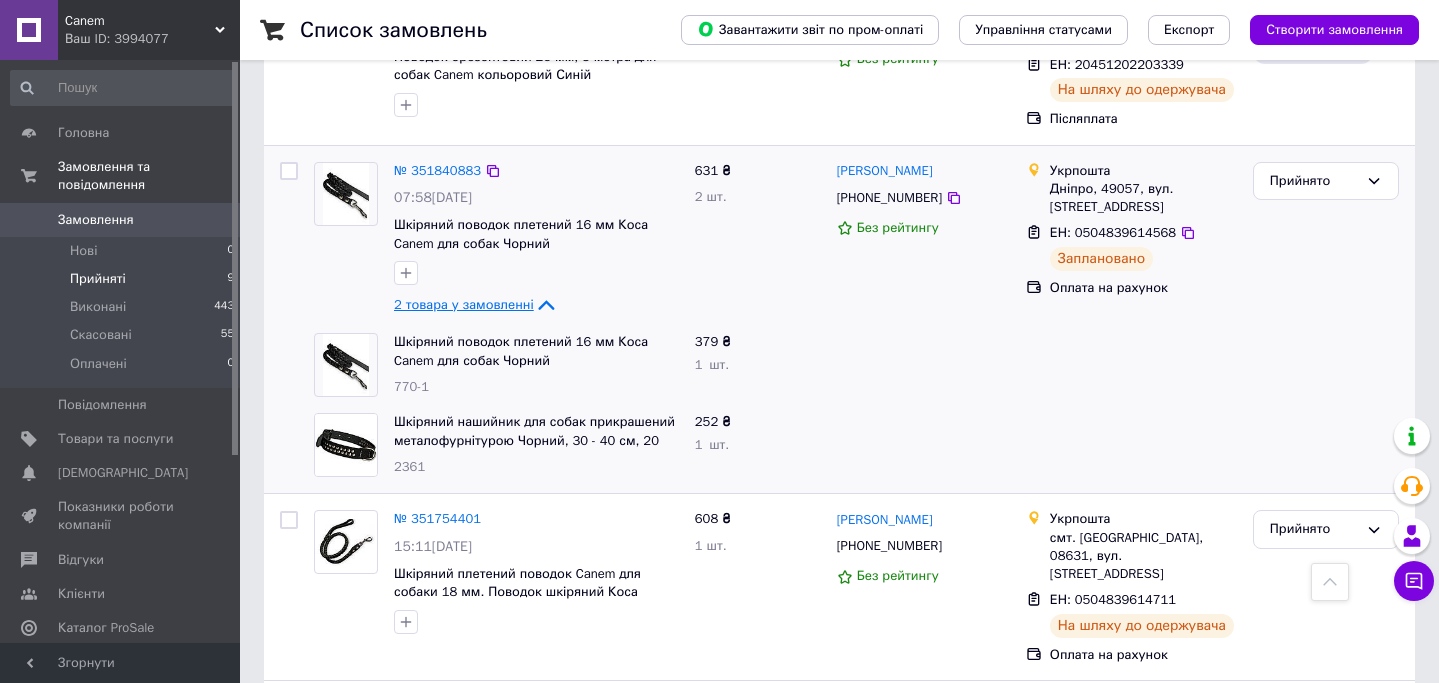 click on "2 товара у замовленні" at bounding box center [464, 304] 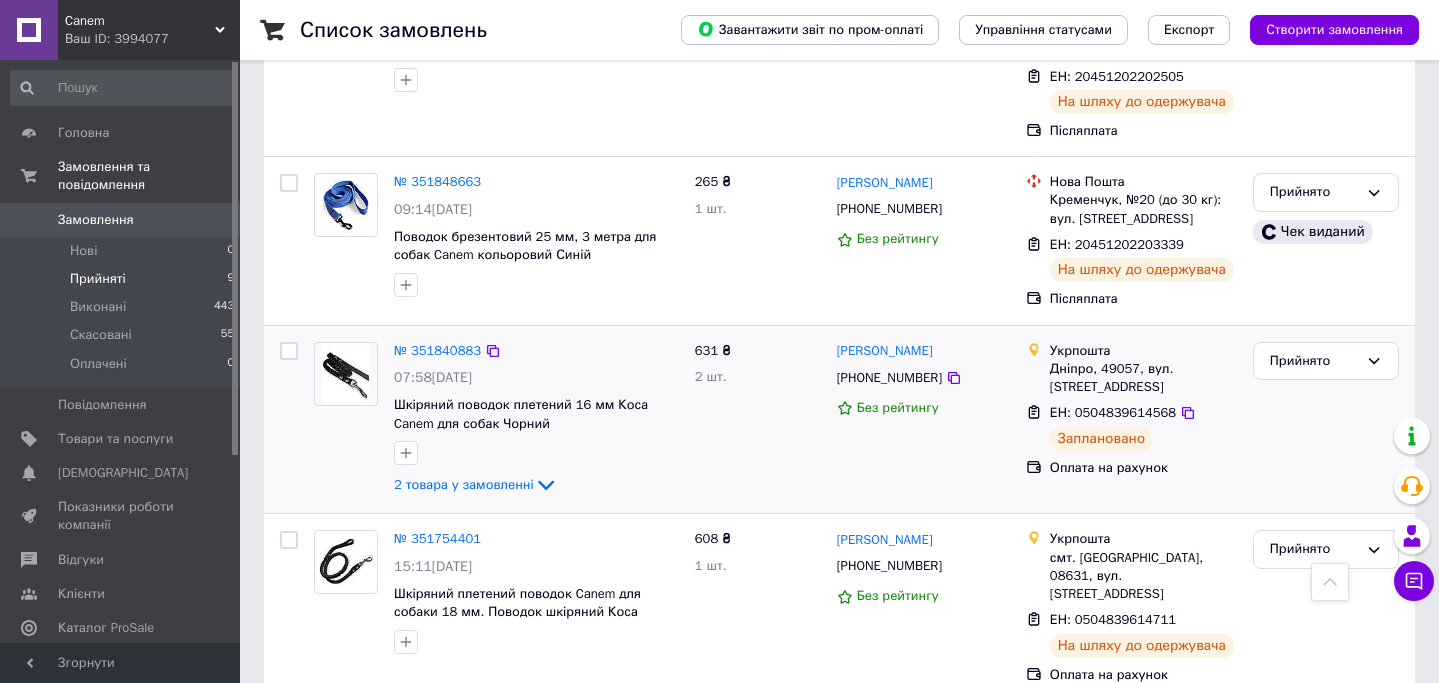 scroll, scrollTop: 699, scrollLeft: 0, axis: vertical 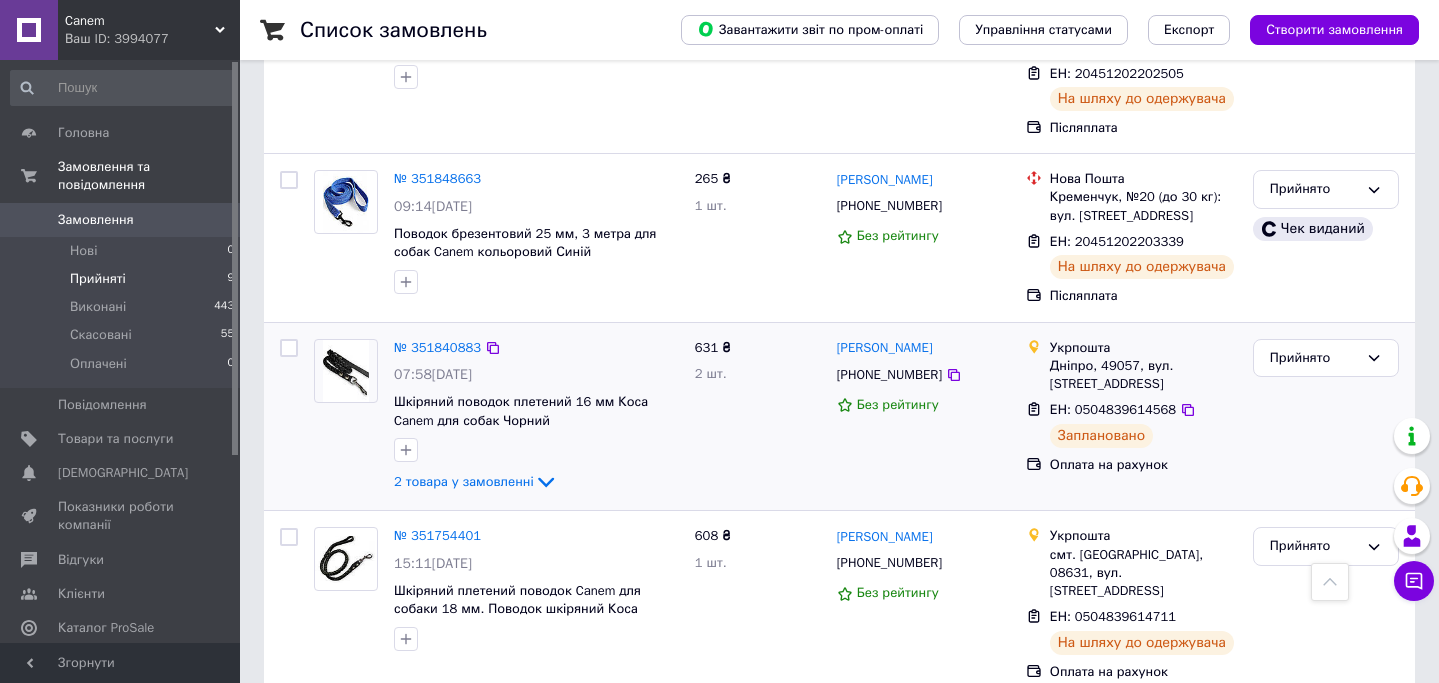 click on "№ 351840883 07:58, 09.07.2025 Шкіряний поводок плетений 16 мм Коса Canem для собак Чорний 2 товара у замовленні" at bounding box center [536, 417] 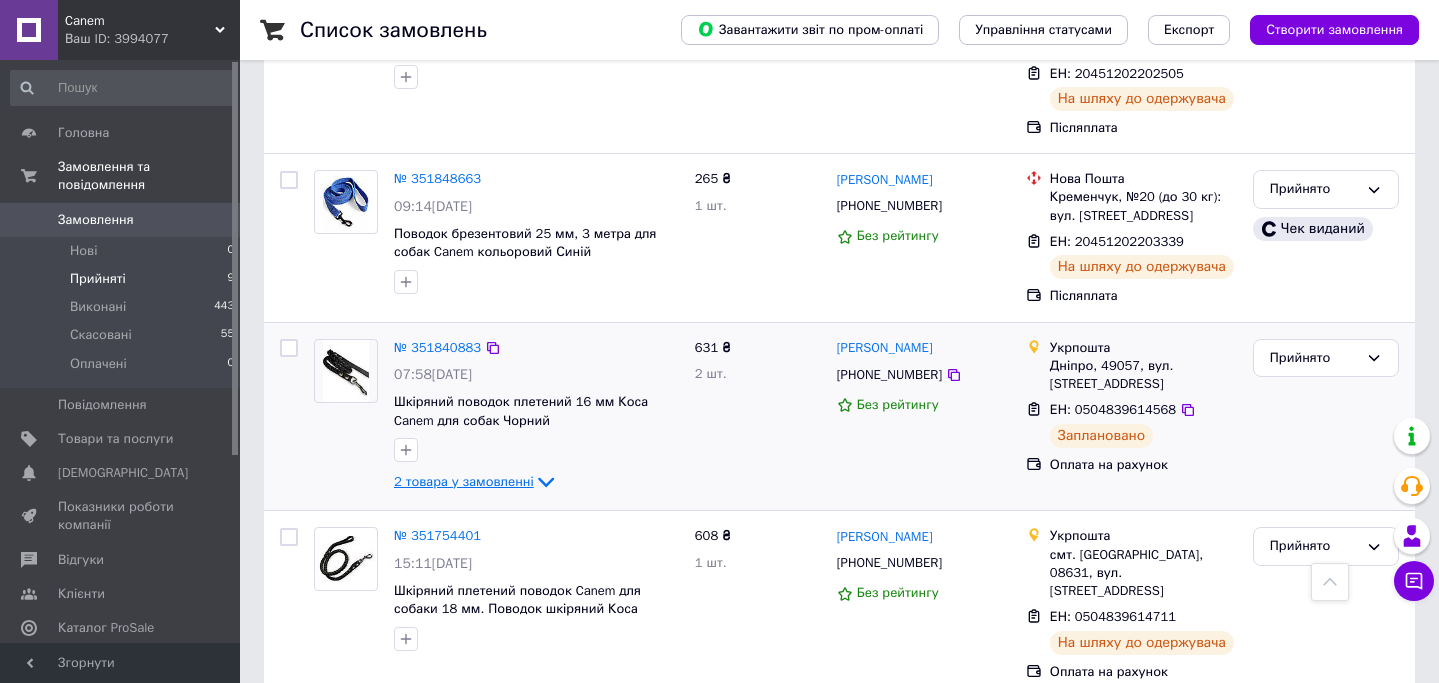 click 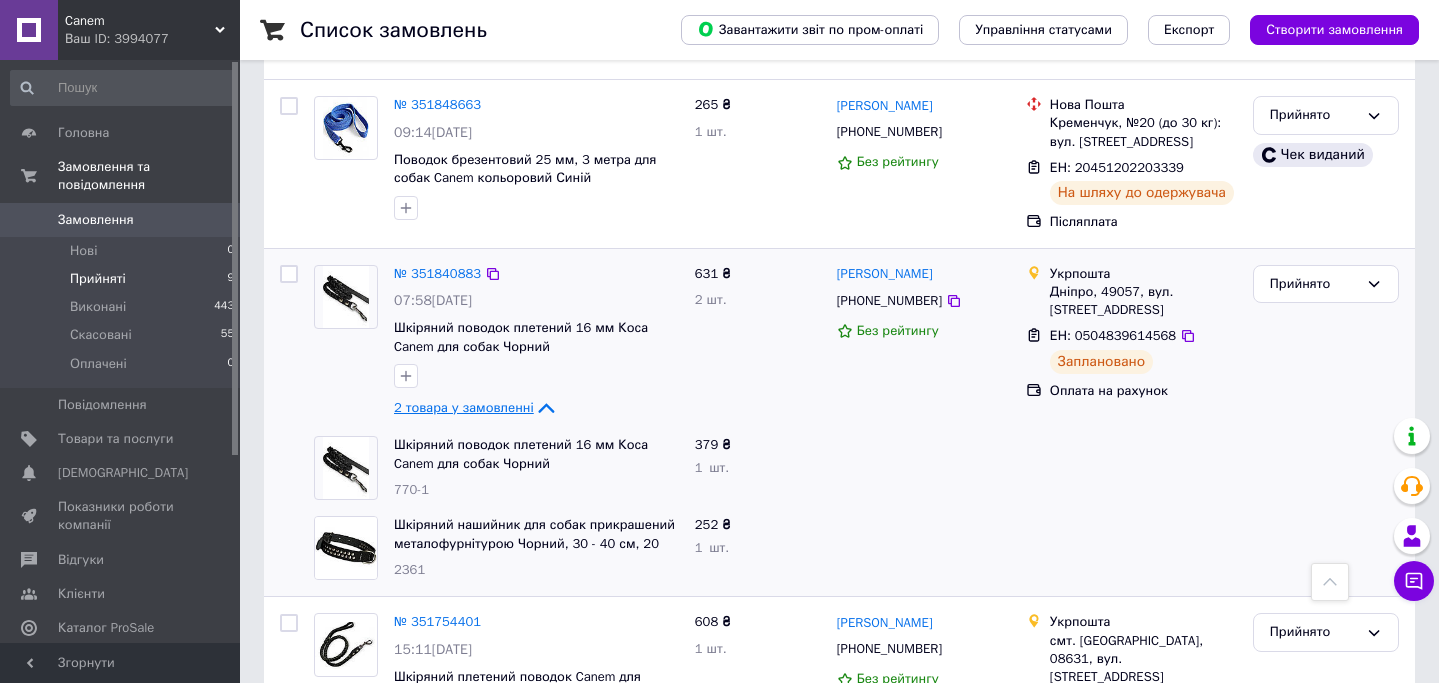 scroll, scrollTop: 788, scrollLeft: 0, axis: vertical 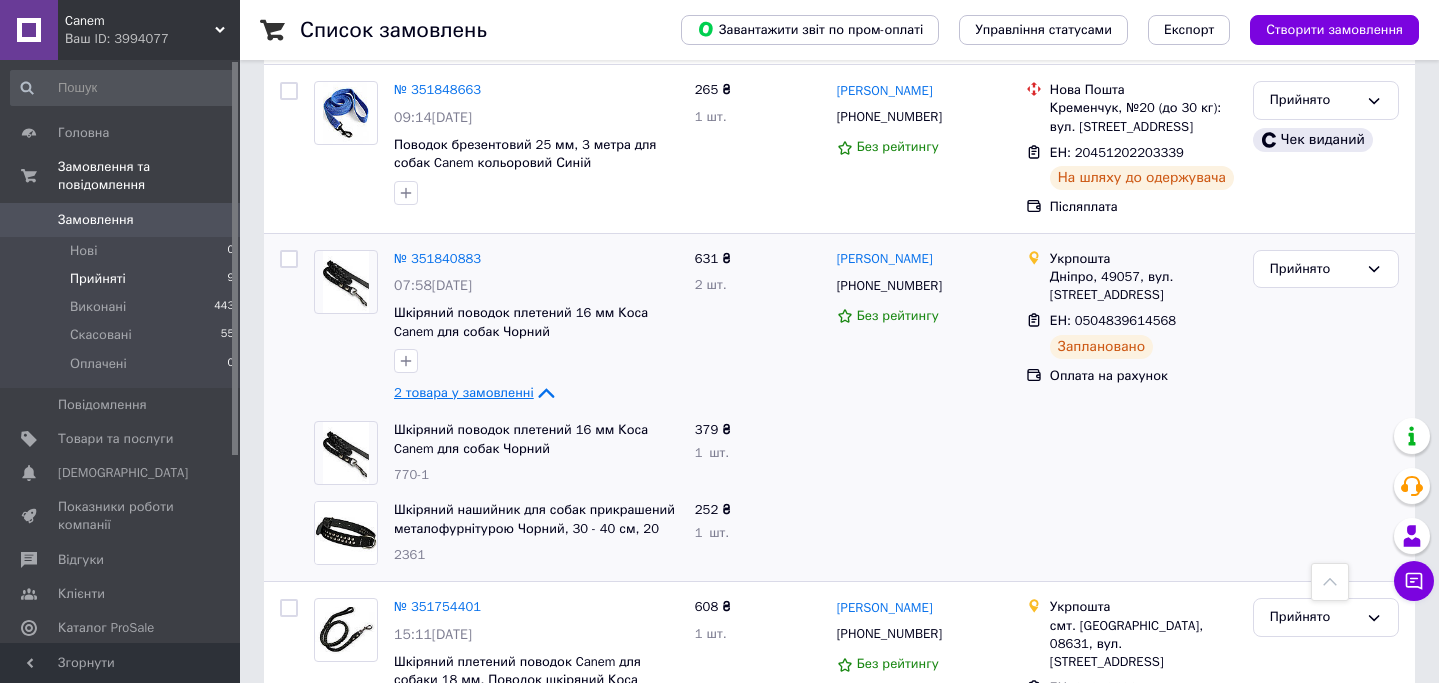 click on "379 ₴" at bounding box center [713, 429] 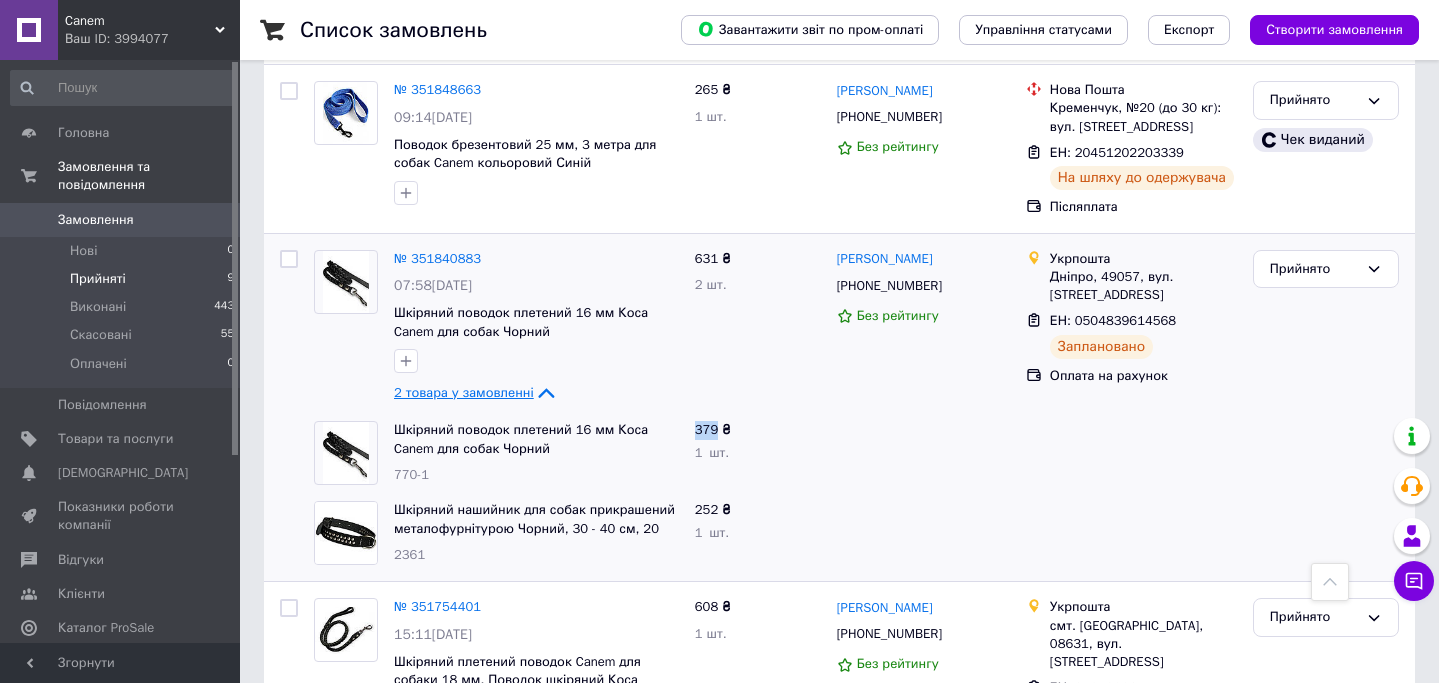 click on "379 ₴" at bounding box center [713, 429] 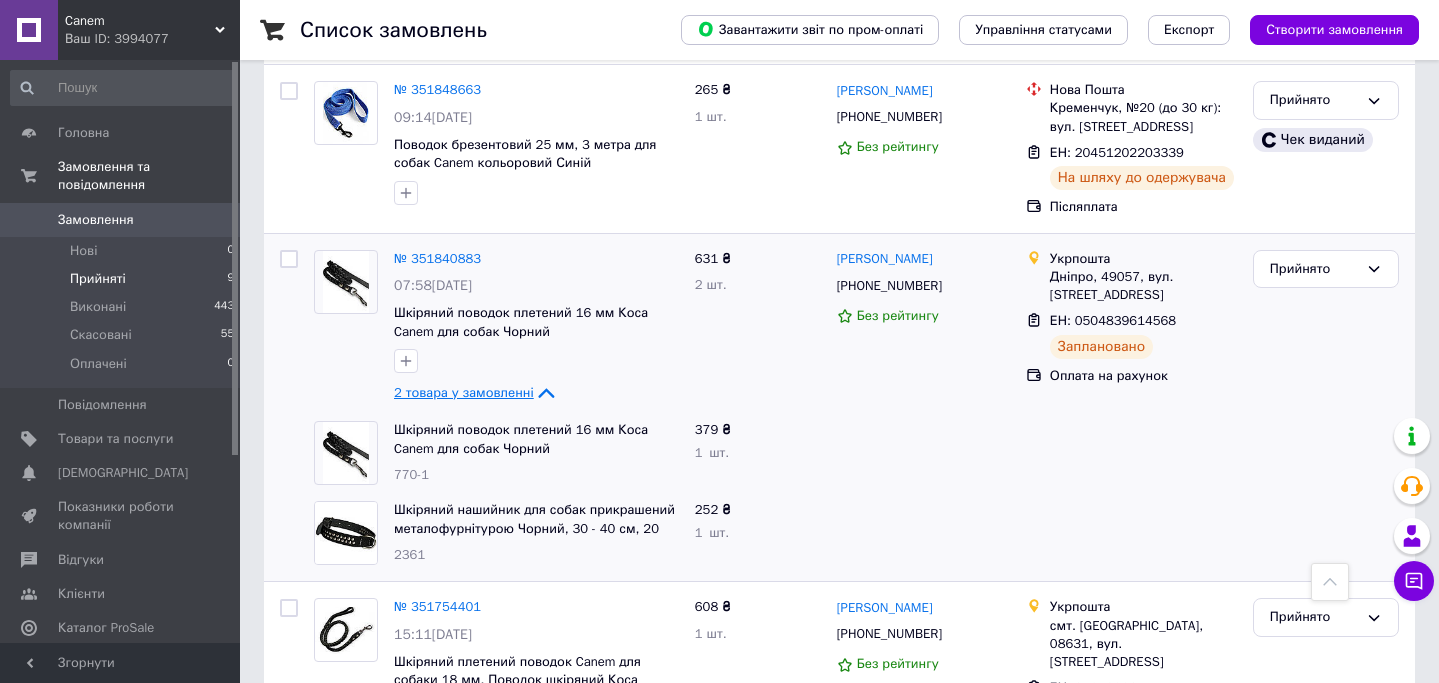 click on "379 ₴" at bounding box center (758, 430) 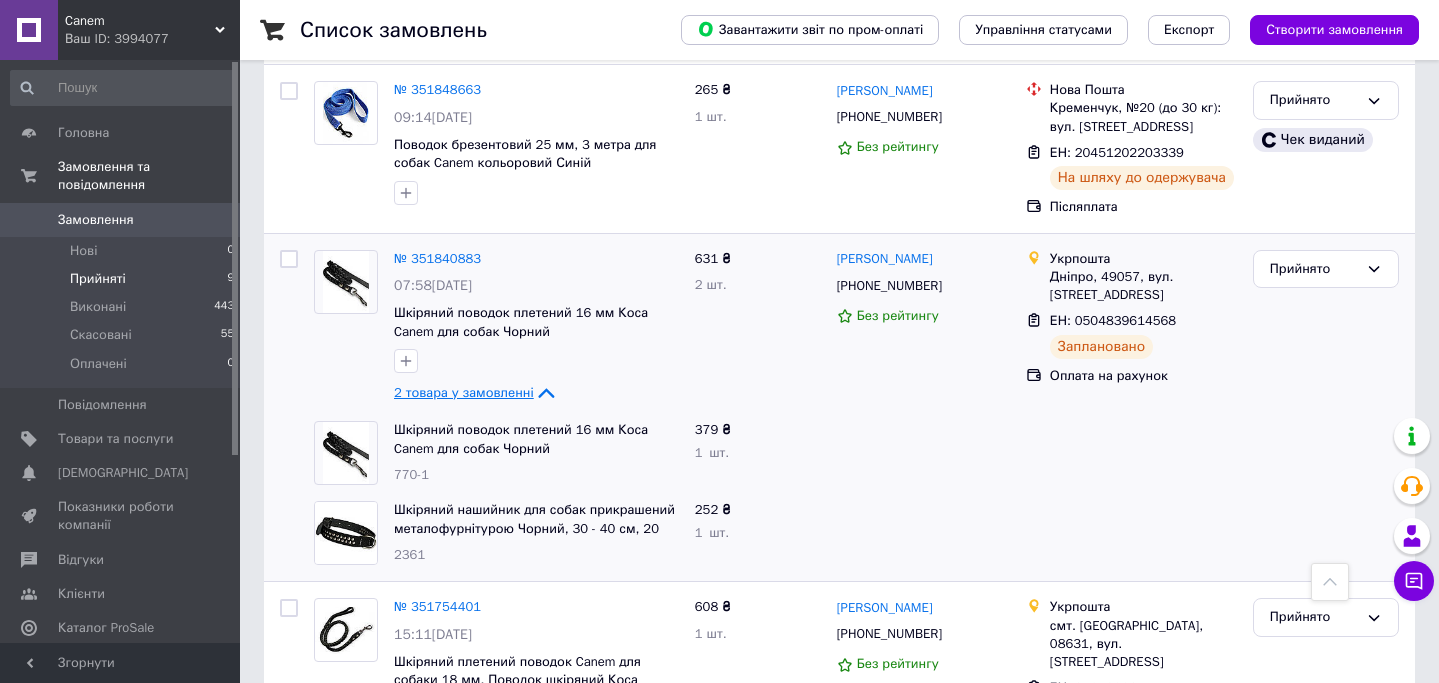 click 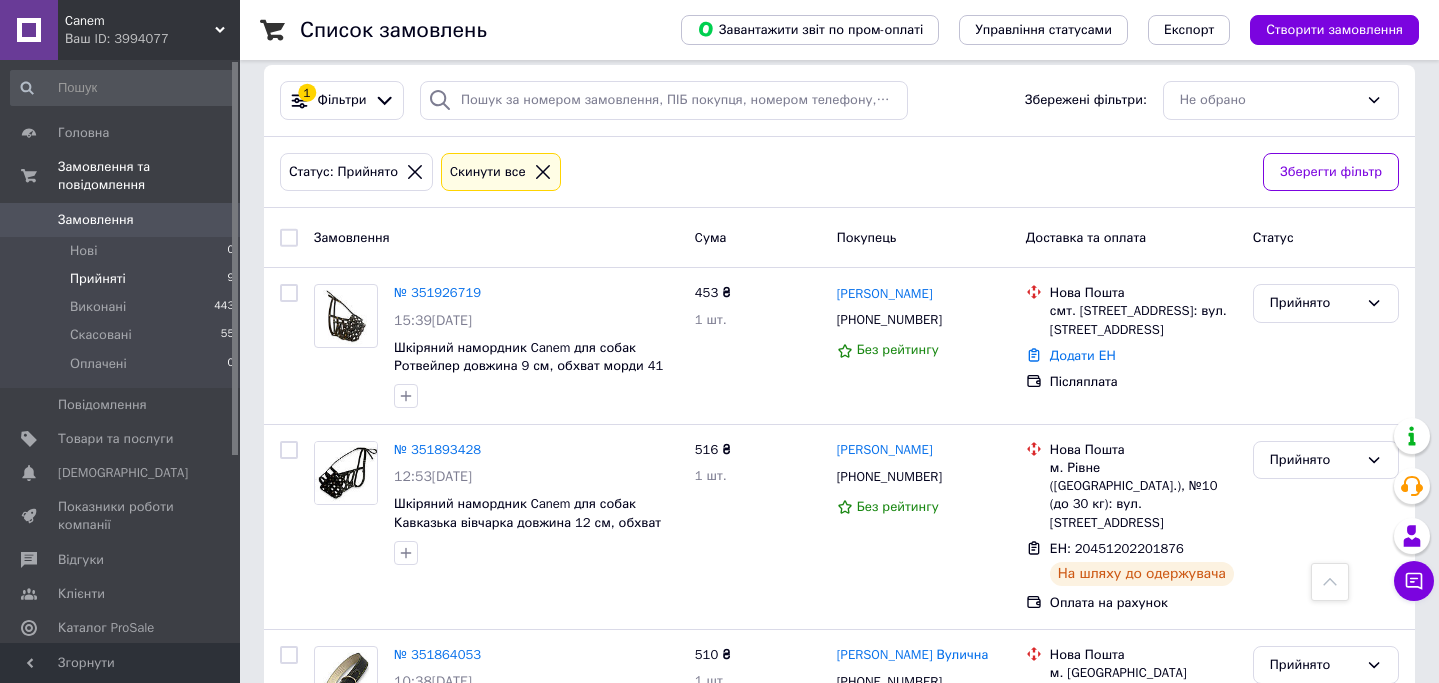 scroll, scrollTop: 0, scrollLeft: 0, axis: both 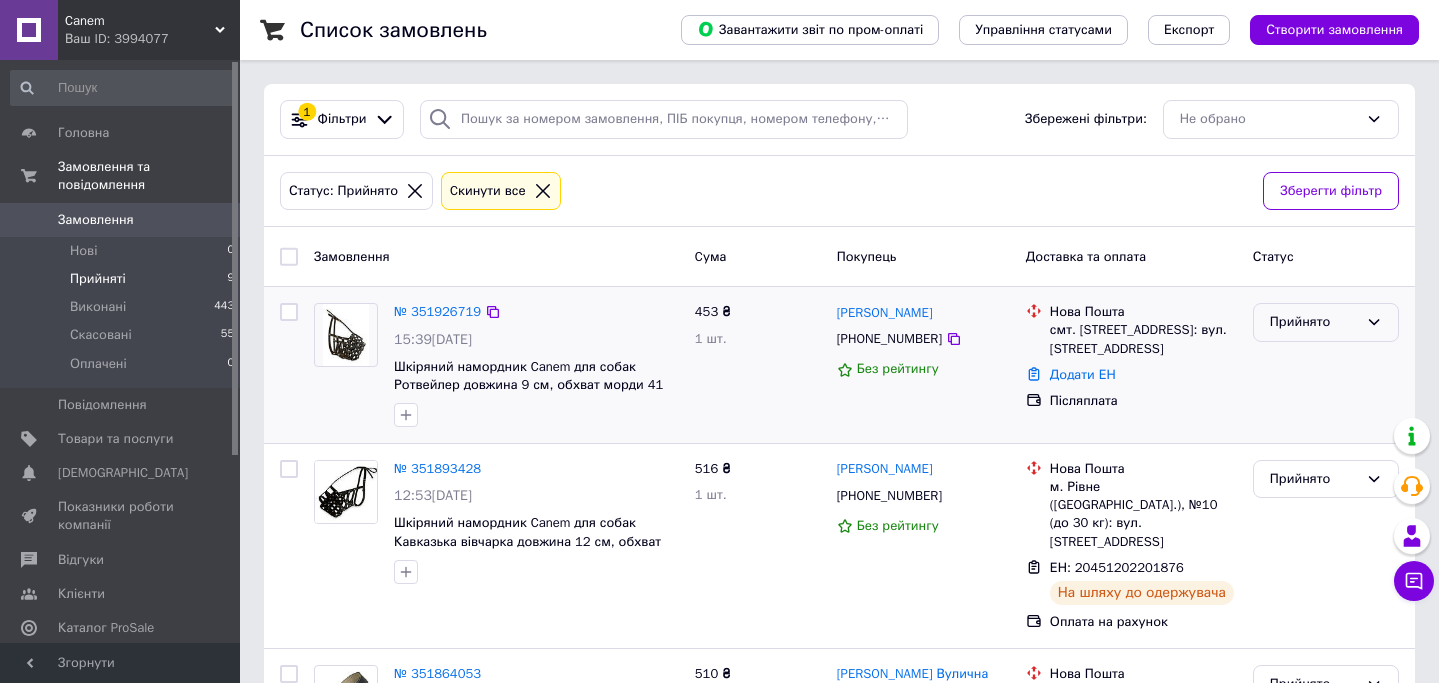 click on "Прийнято" at bounding box center (1314, 322) 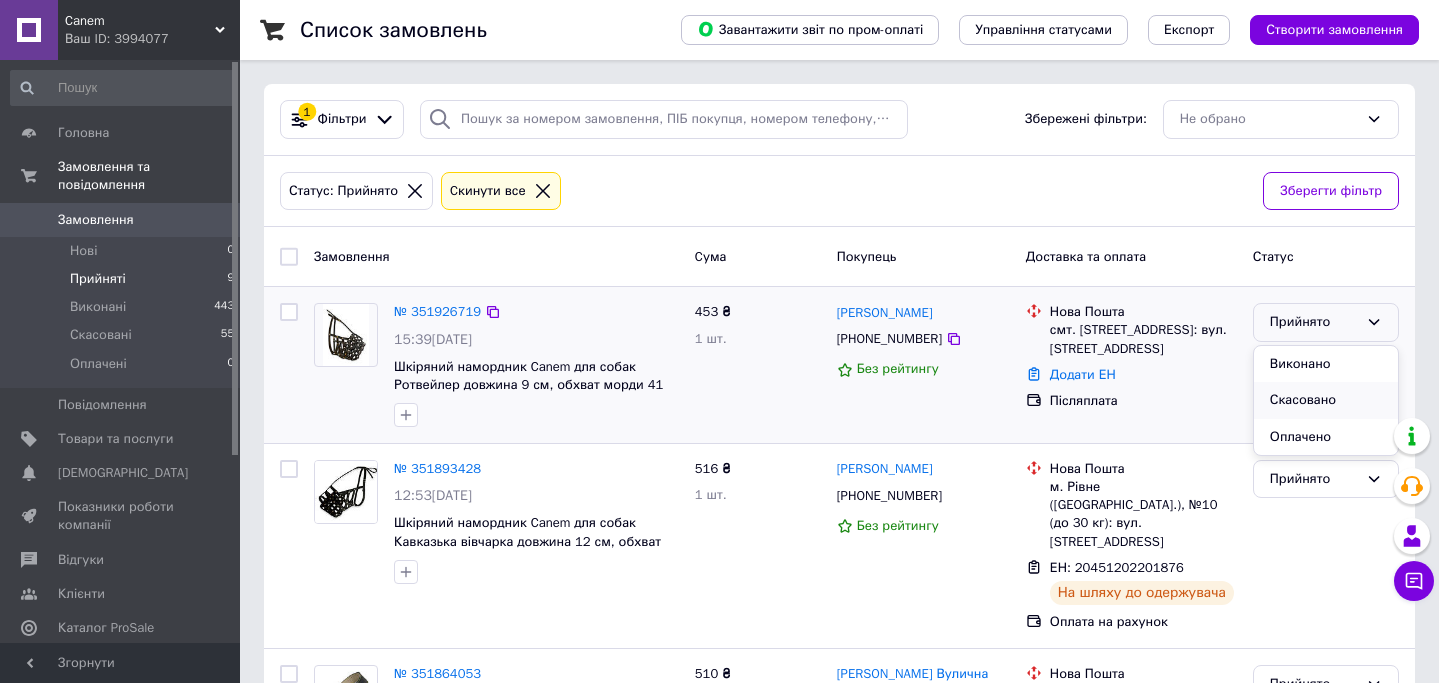 click on "Скасовано" at bounding box center (1326, 400) 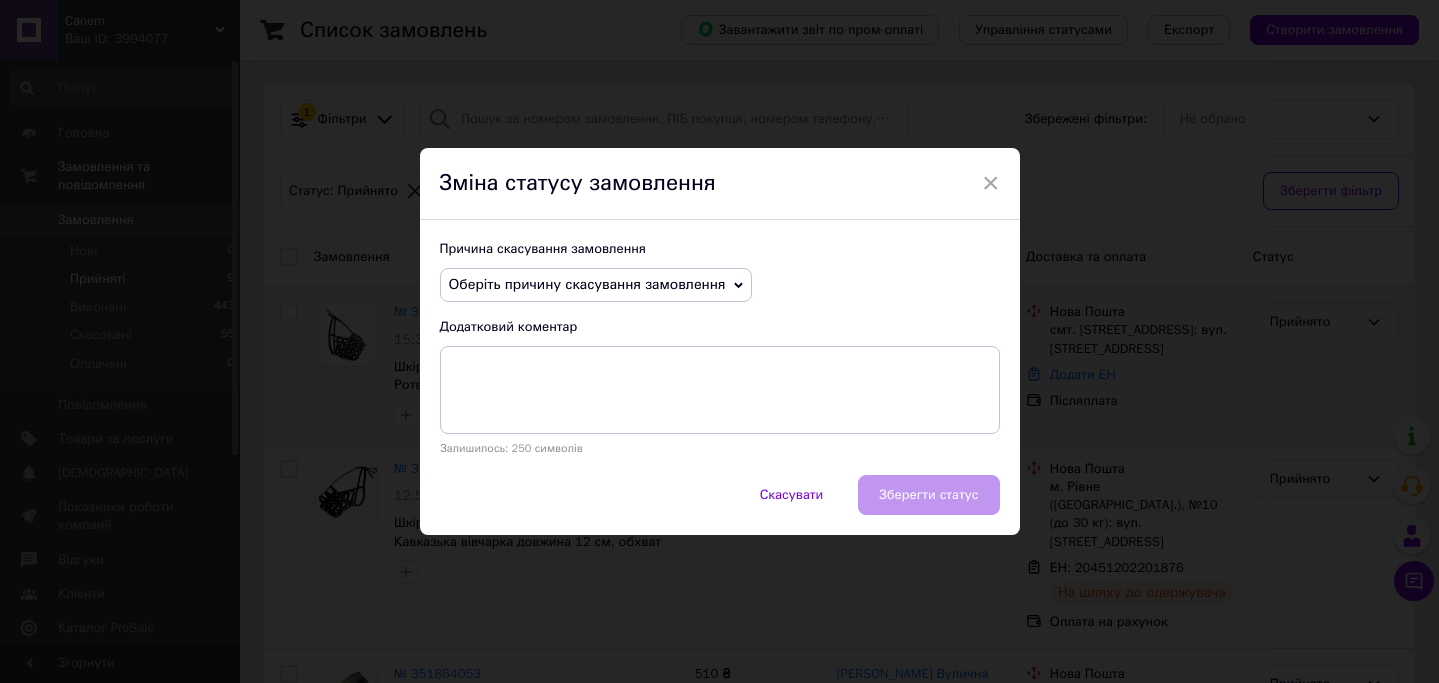 click on "Оберіть причину скасування замовлення" at bounding box center [587, 284] 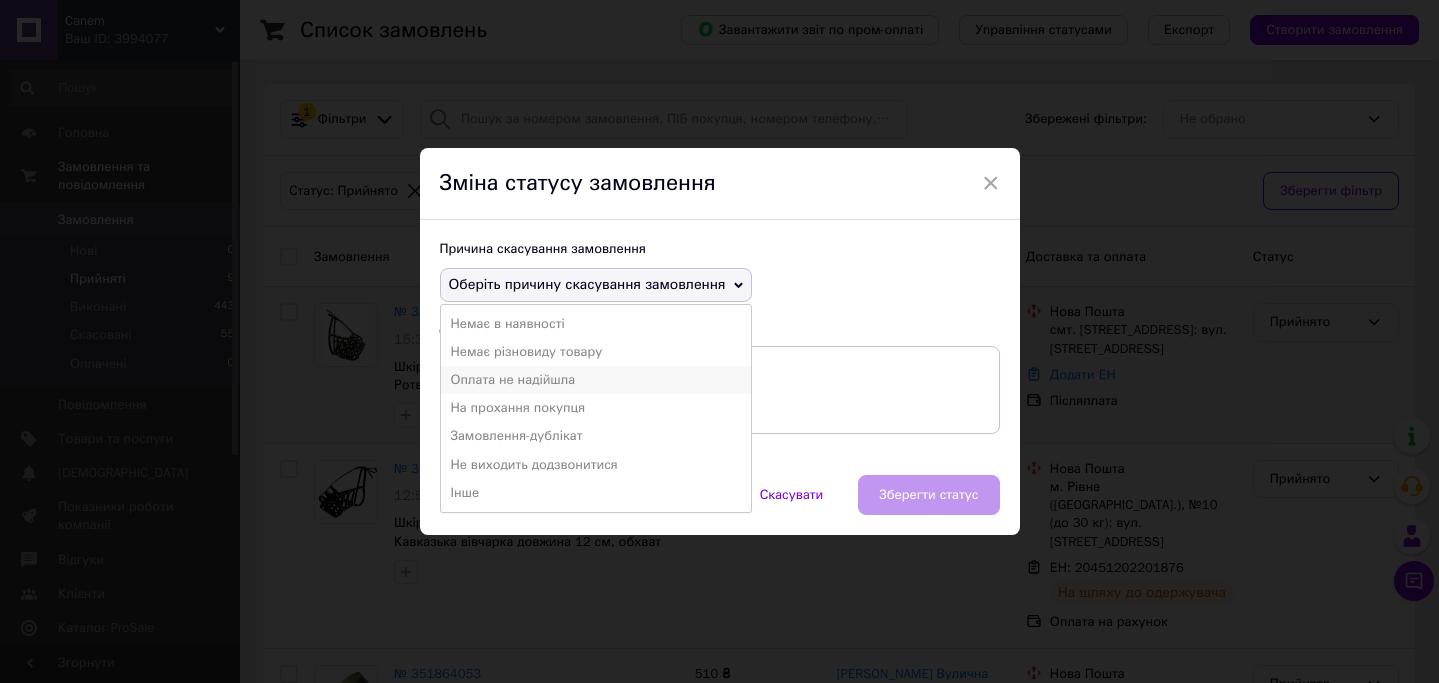 click on "Оплата не надійшла" at bounding box center (596, 380) 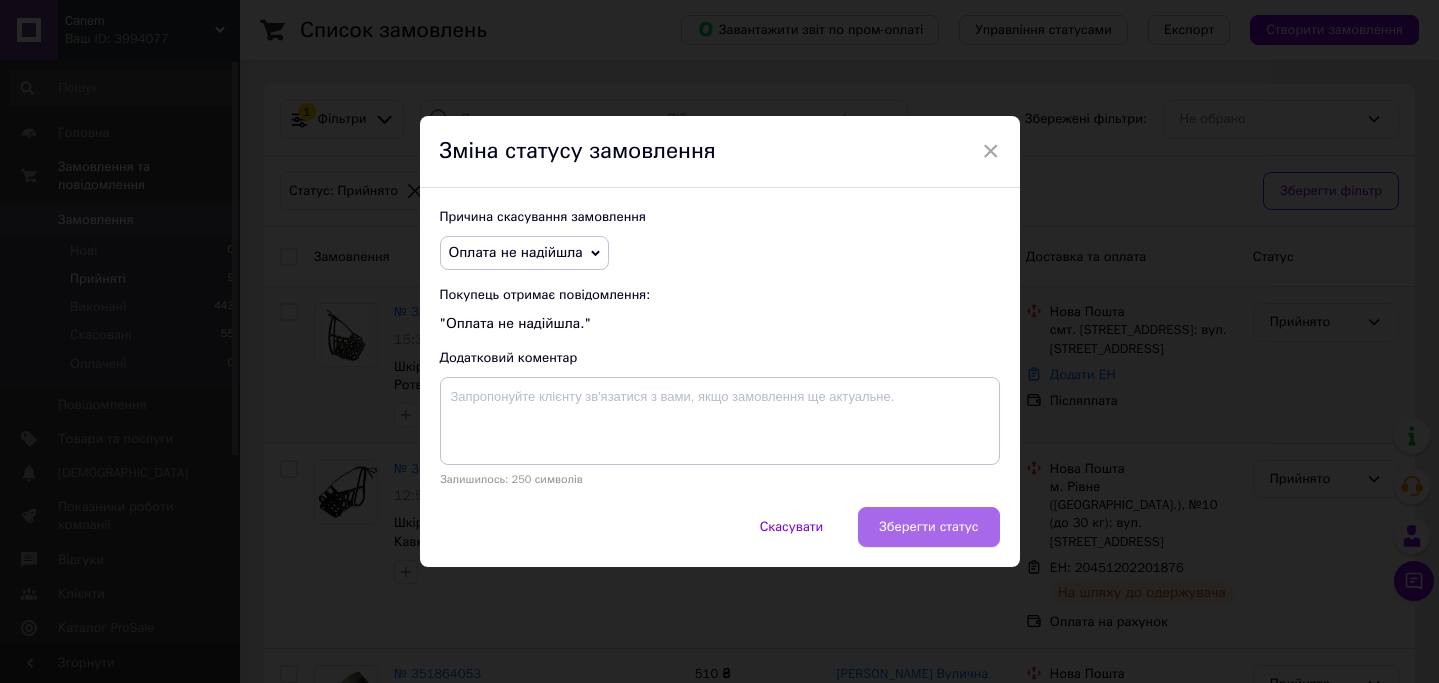 click on "Зберегти статус" at bounding box center (928, 527) 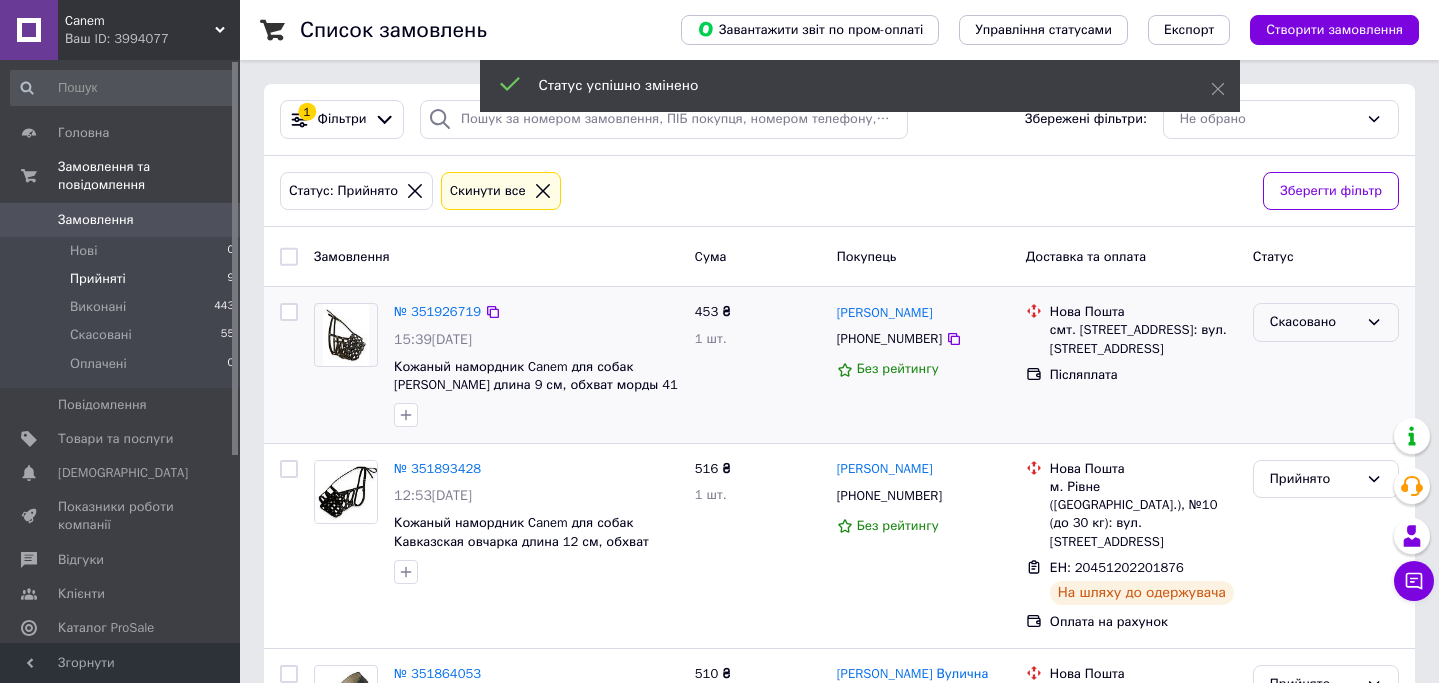 click on "Скасовано" at bounding box center [1326, 322] 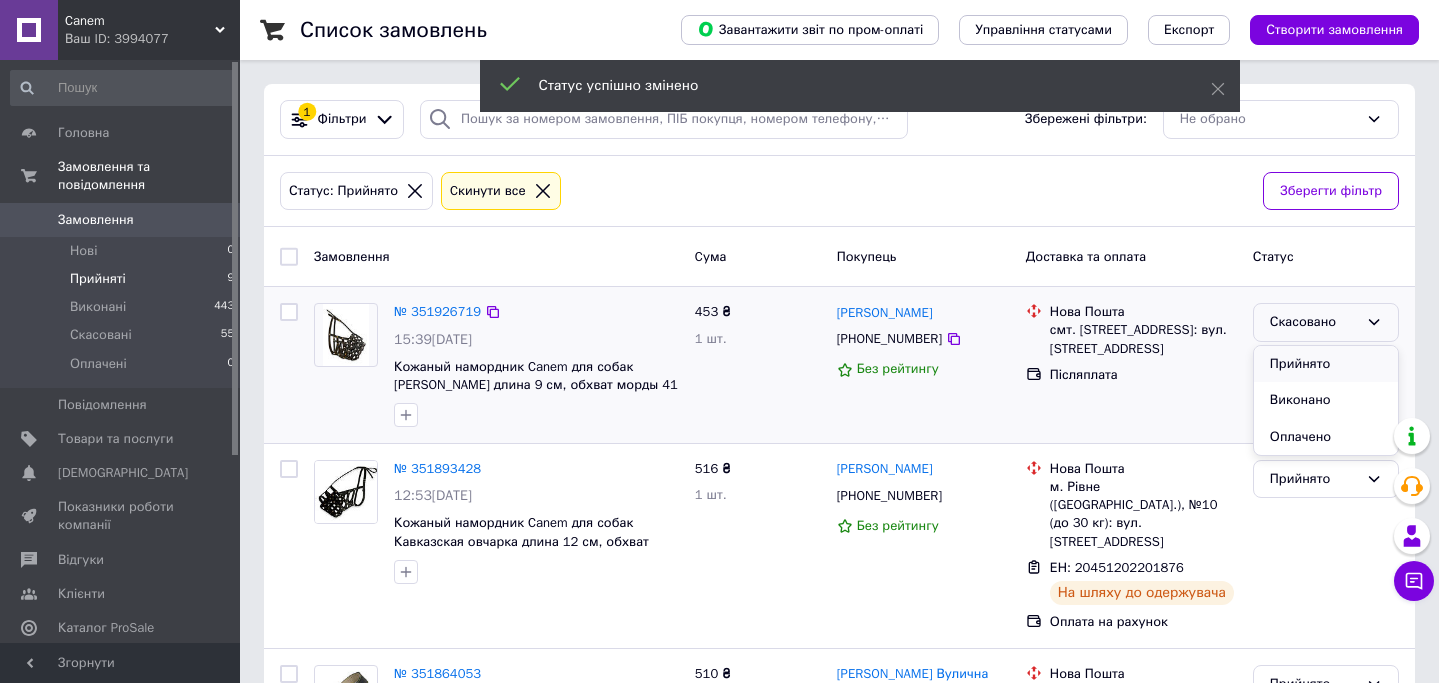 click on "Прийнято" at bounding box center [1326, 364] 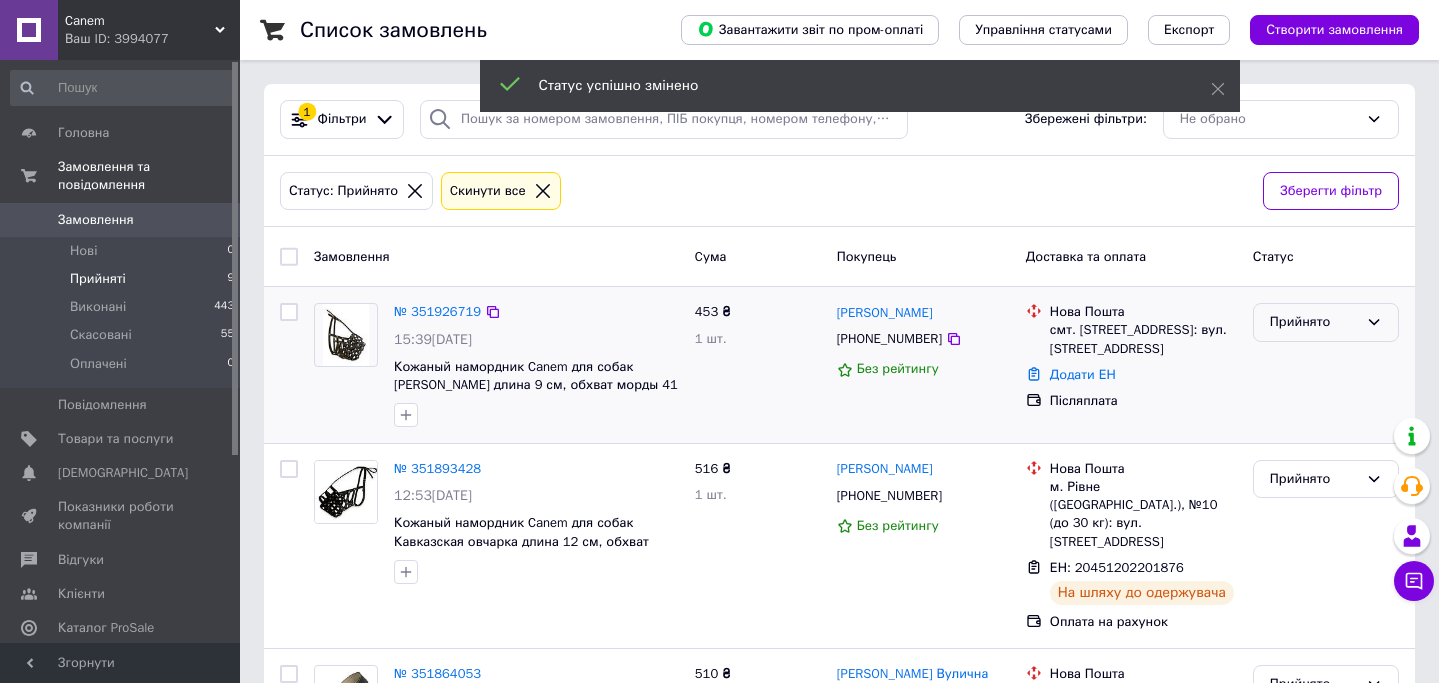 click on "Прийнято" at bounding box center (1314, 322) 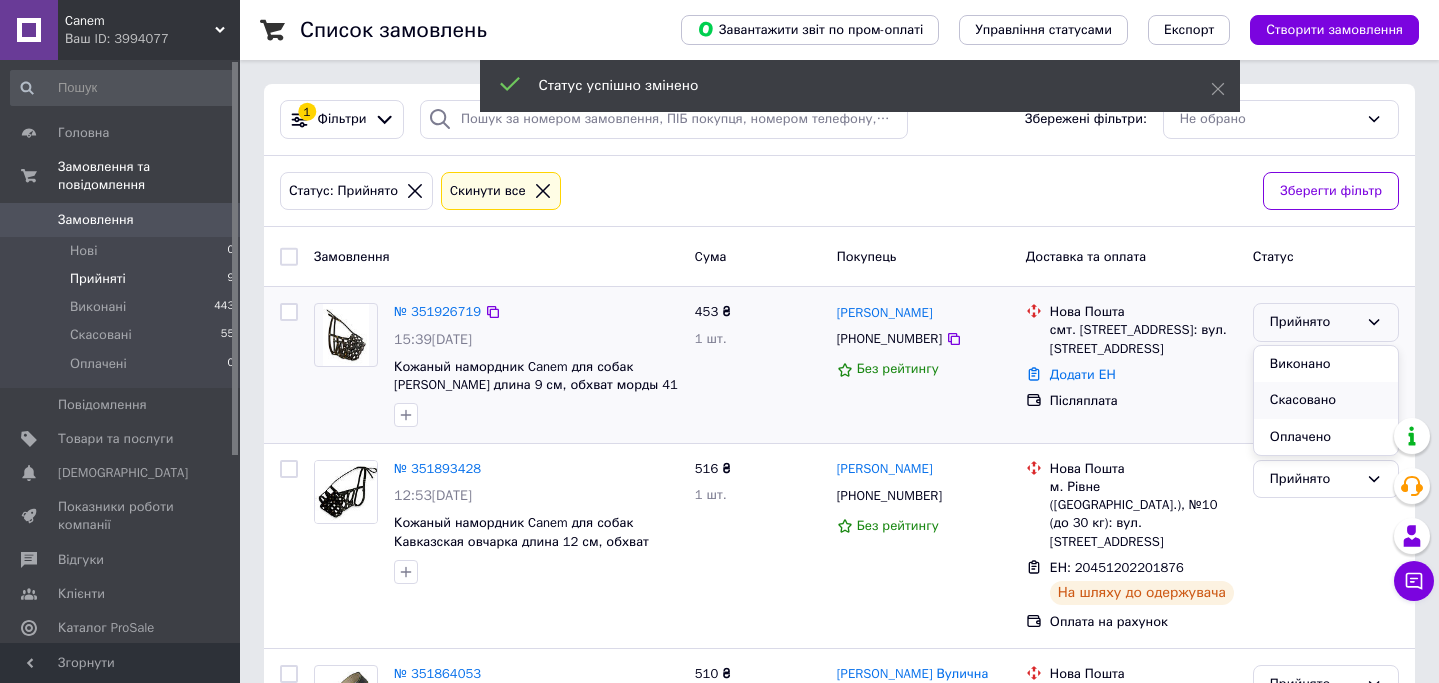 click on "Скасовано" at bounding box center (1326, 400) 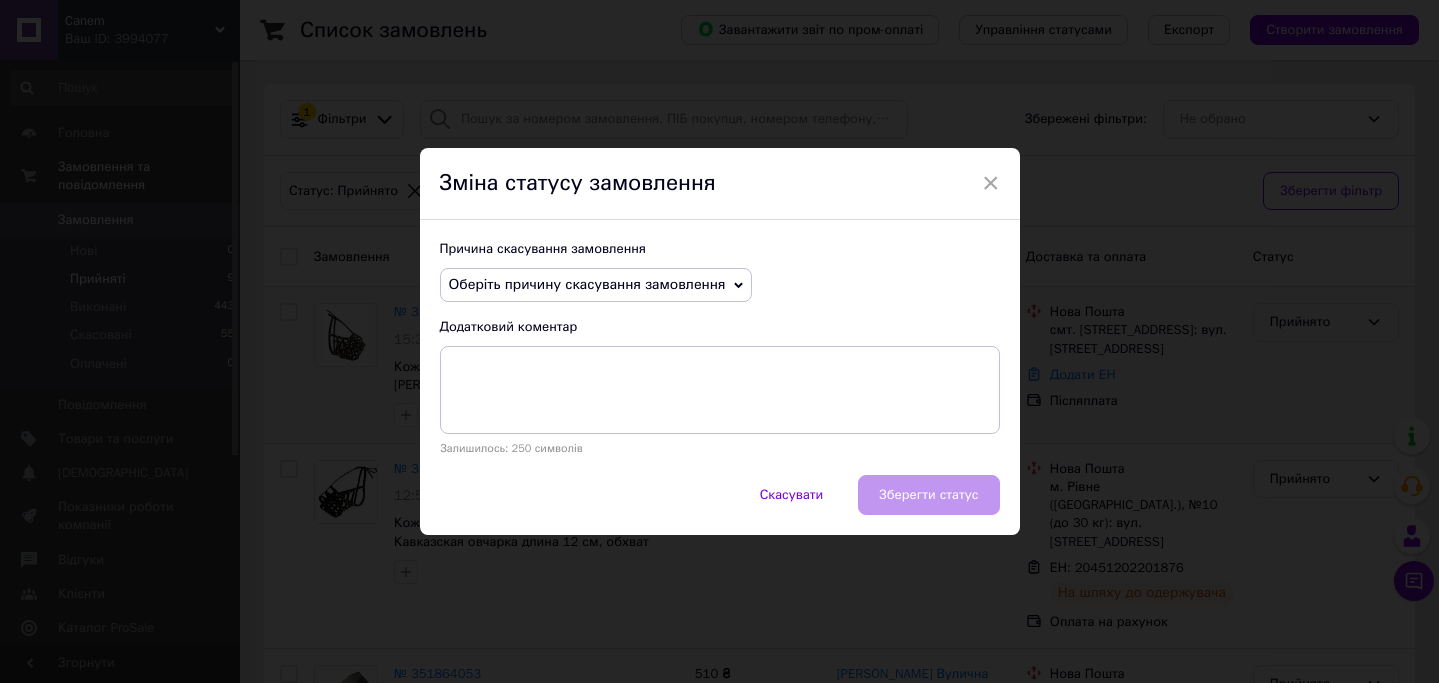 click on "Оберіть причину скасування замовлення" at bounding box center (587, 284) 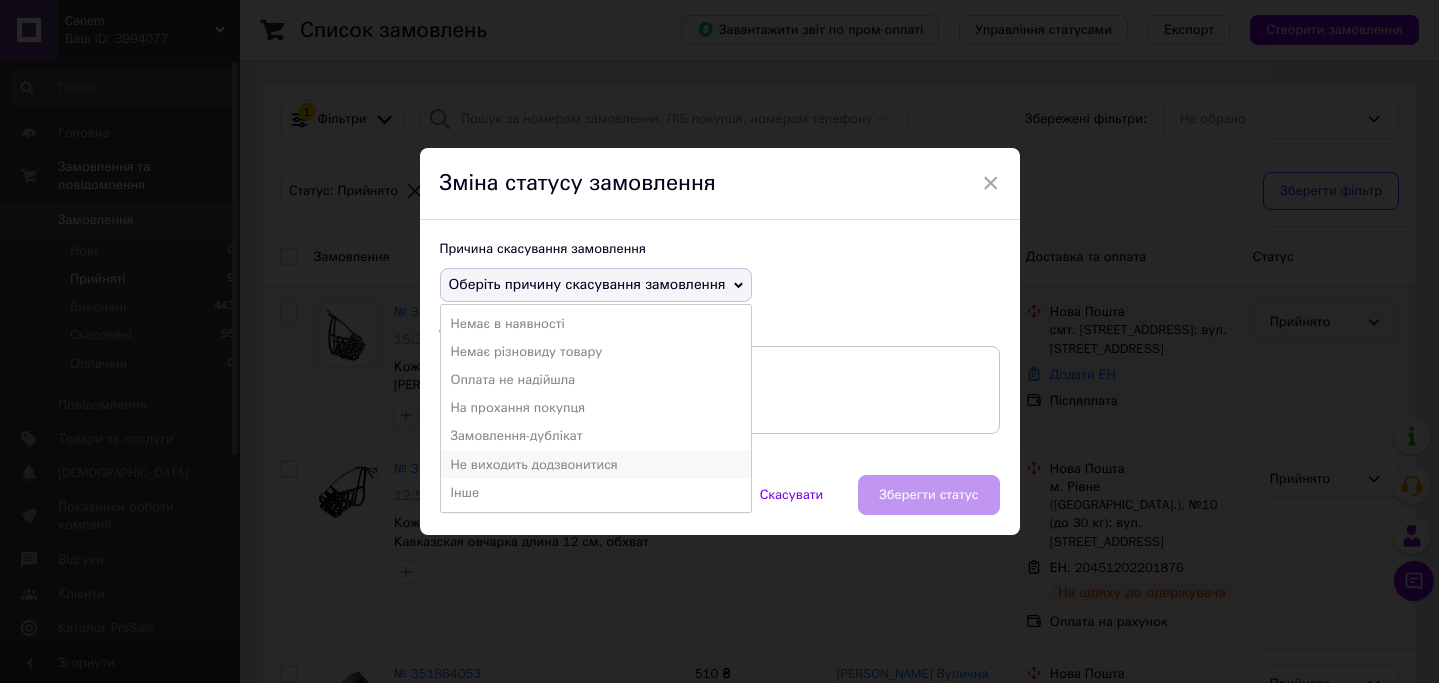 click on "Не виходить додзвонитися" at bounding box center (596, 465) 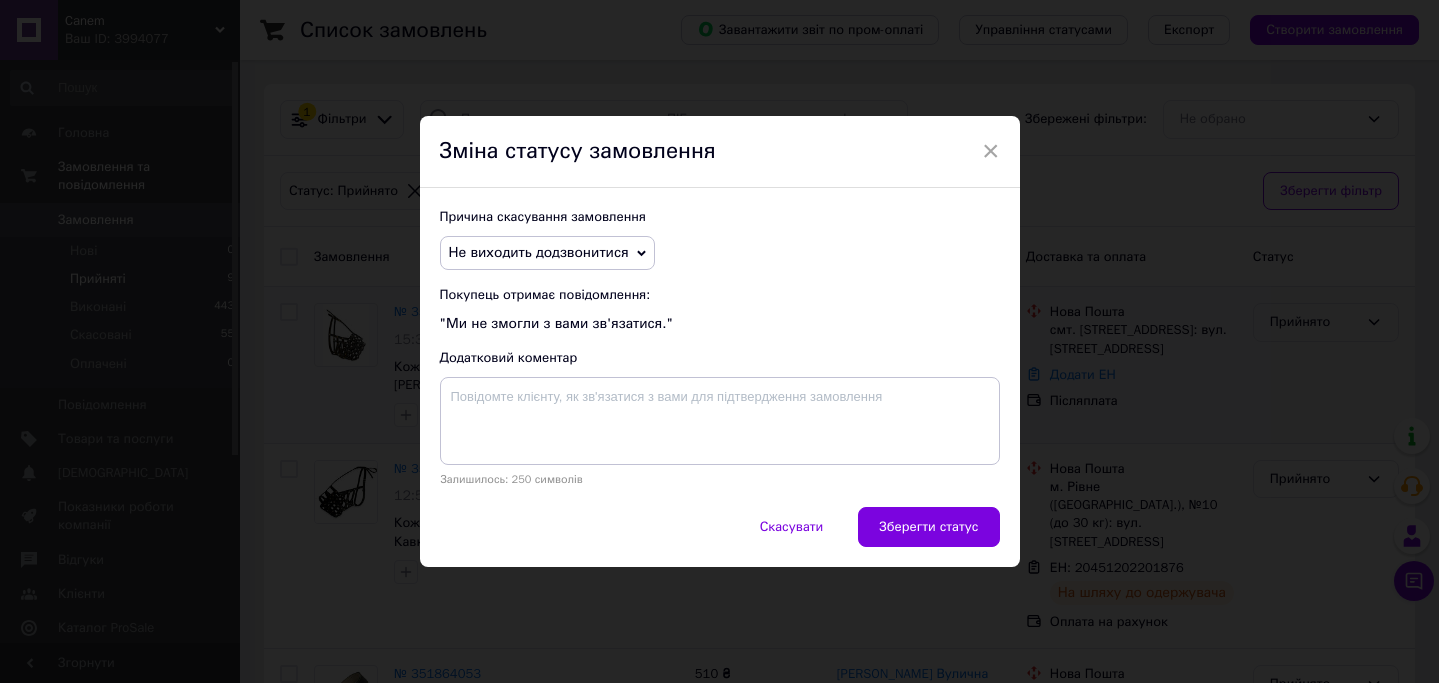 click on "Зберегти статус" at bounding box center (928, 527) 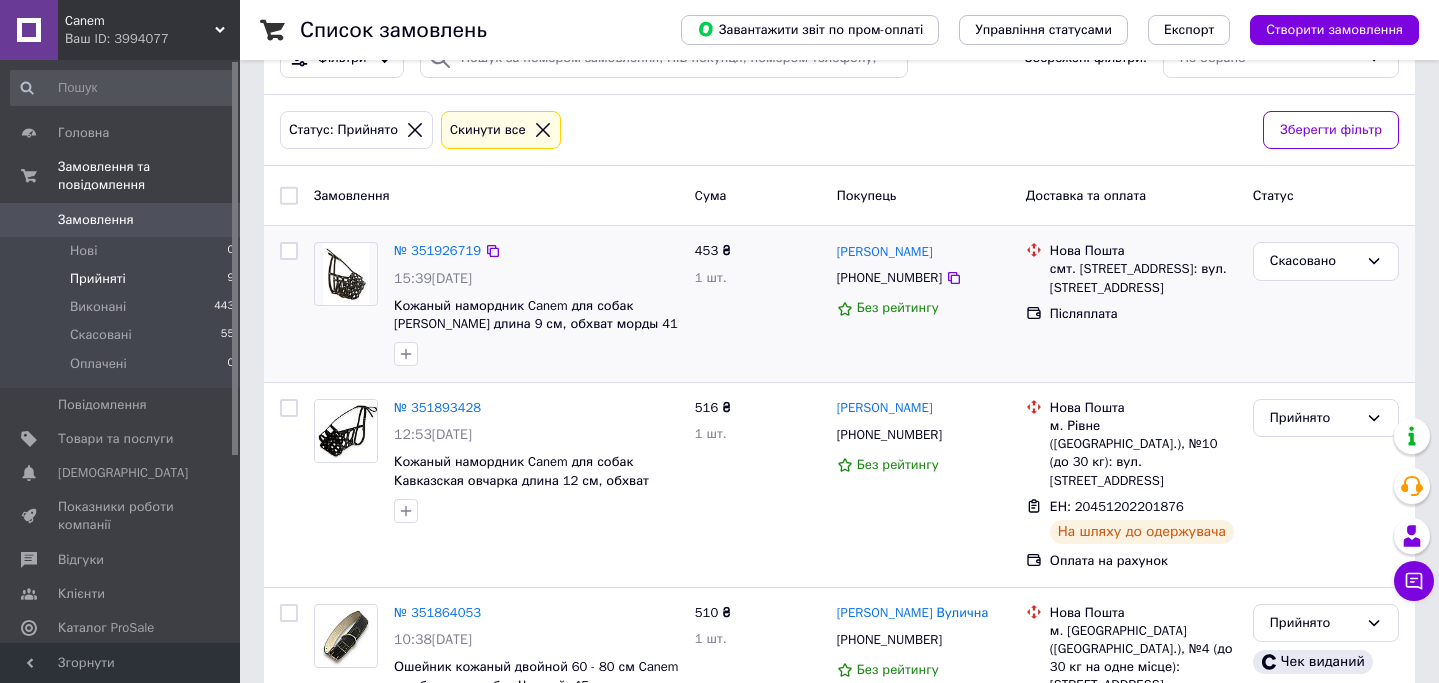 scroll, scrollTop: 0, scrollLeft: 0, axis: both 